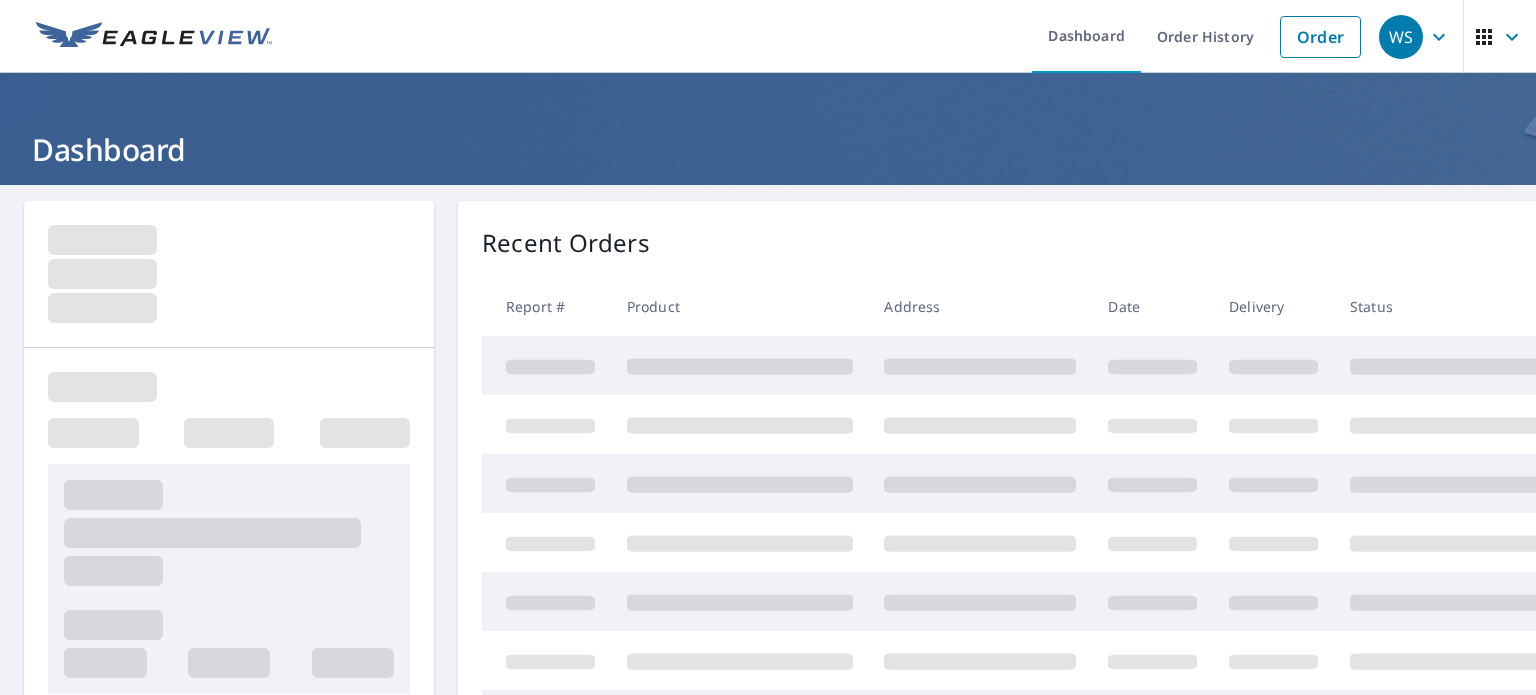 scroll, scrollTop: 0, scrollLeft: 0, axis: both 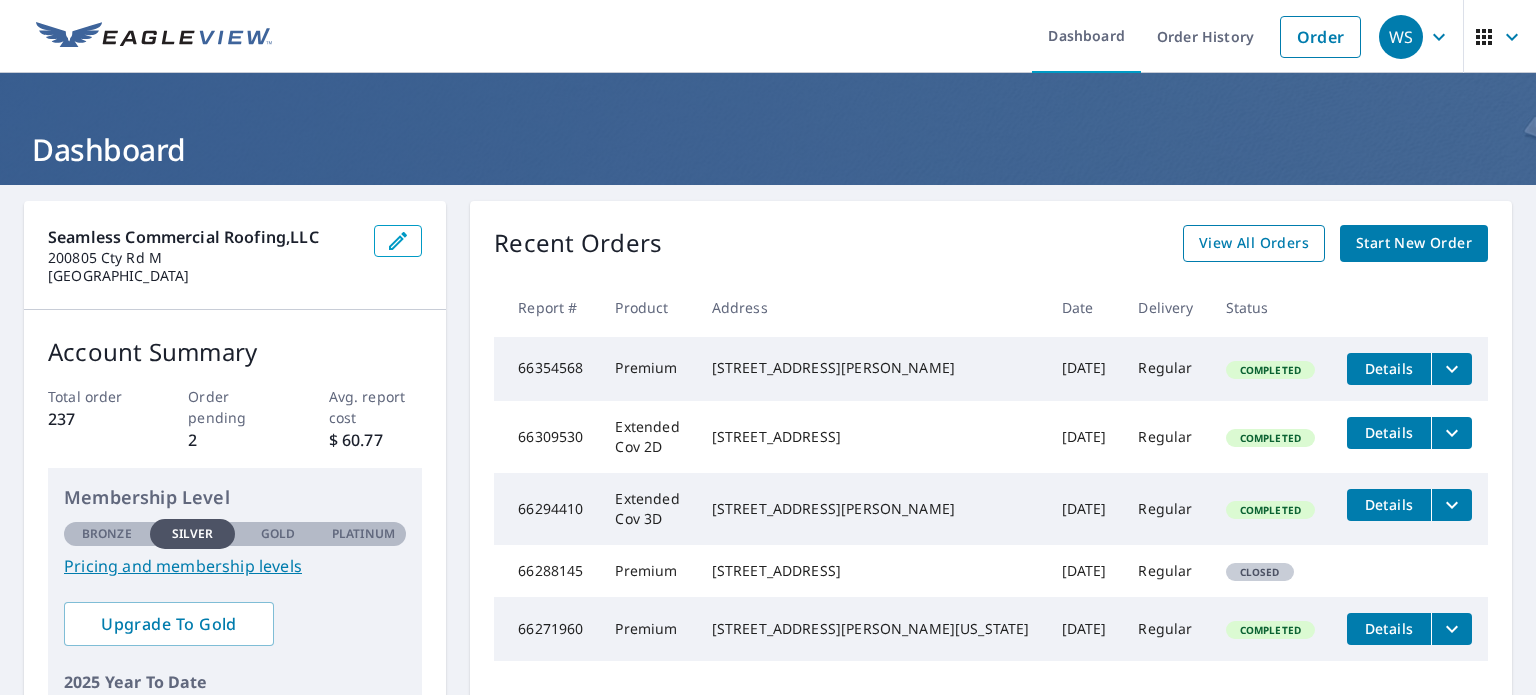 click on "View All Orders" at bounding box center (1254, 243) 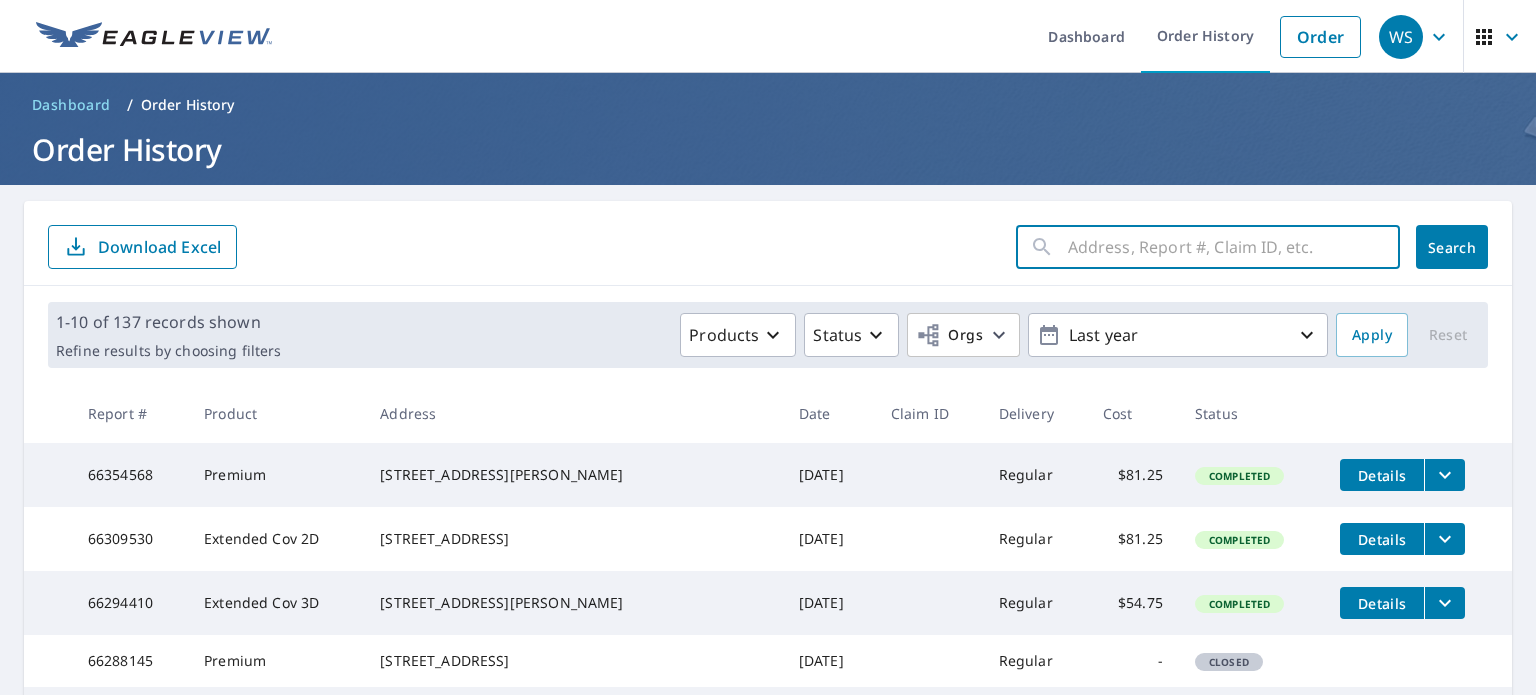 click at bounding box center [1234, 247] 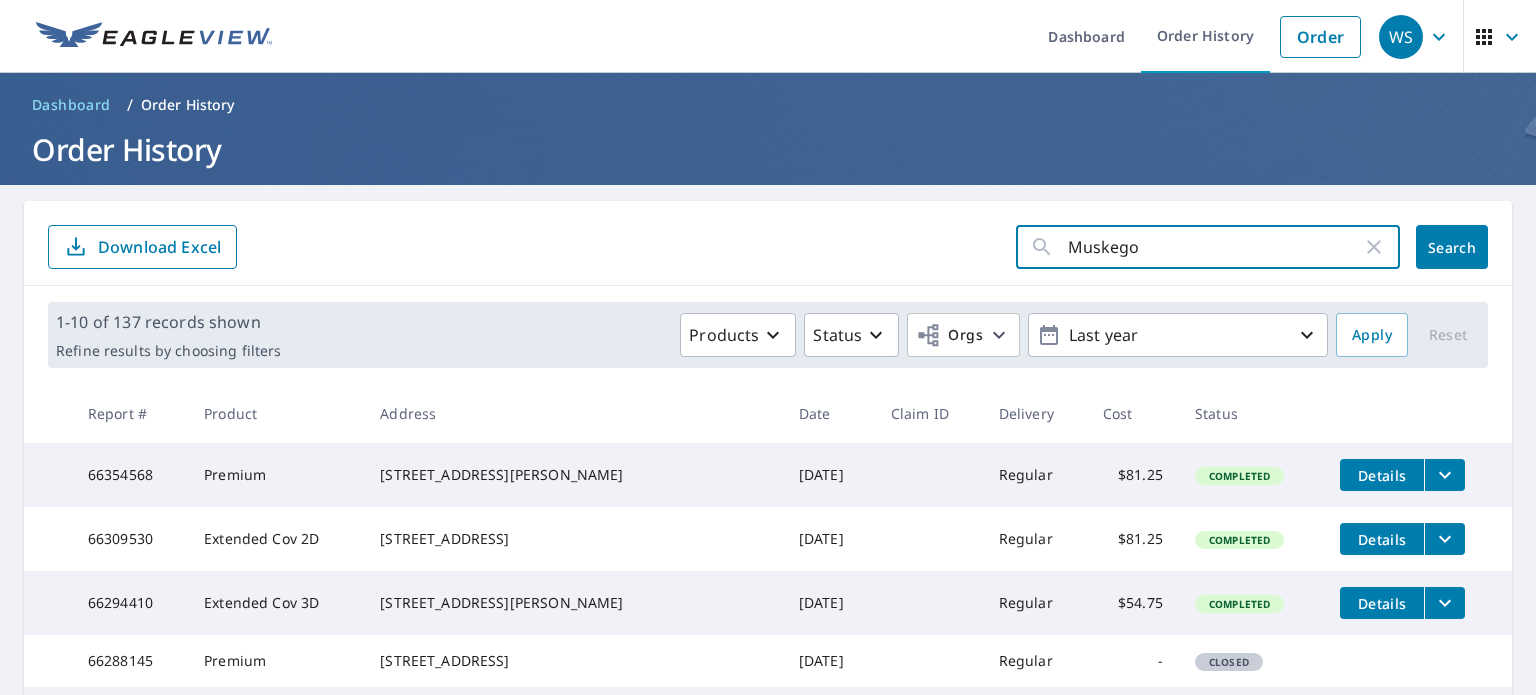 type on "Muskego" 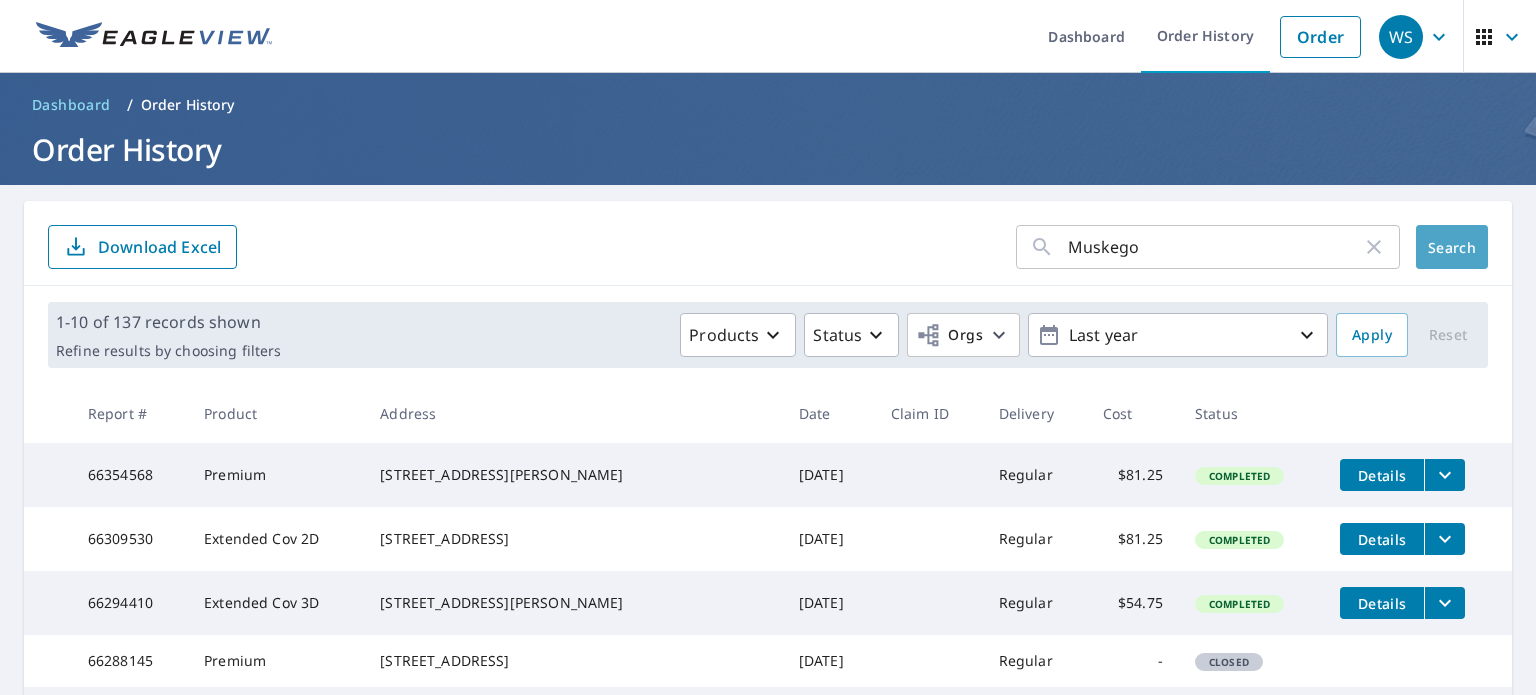 click on "Search" at bounding box center (1452, 247) 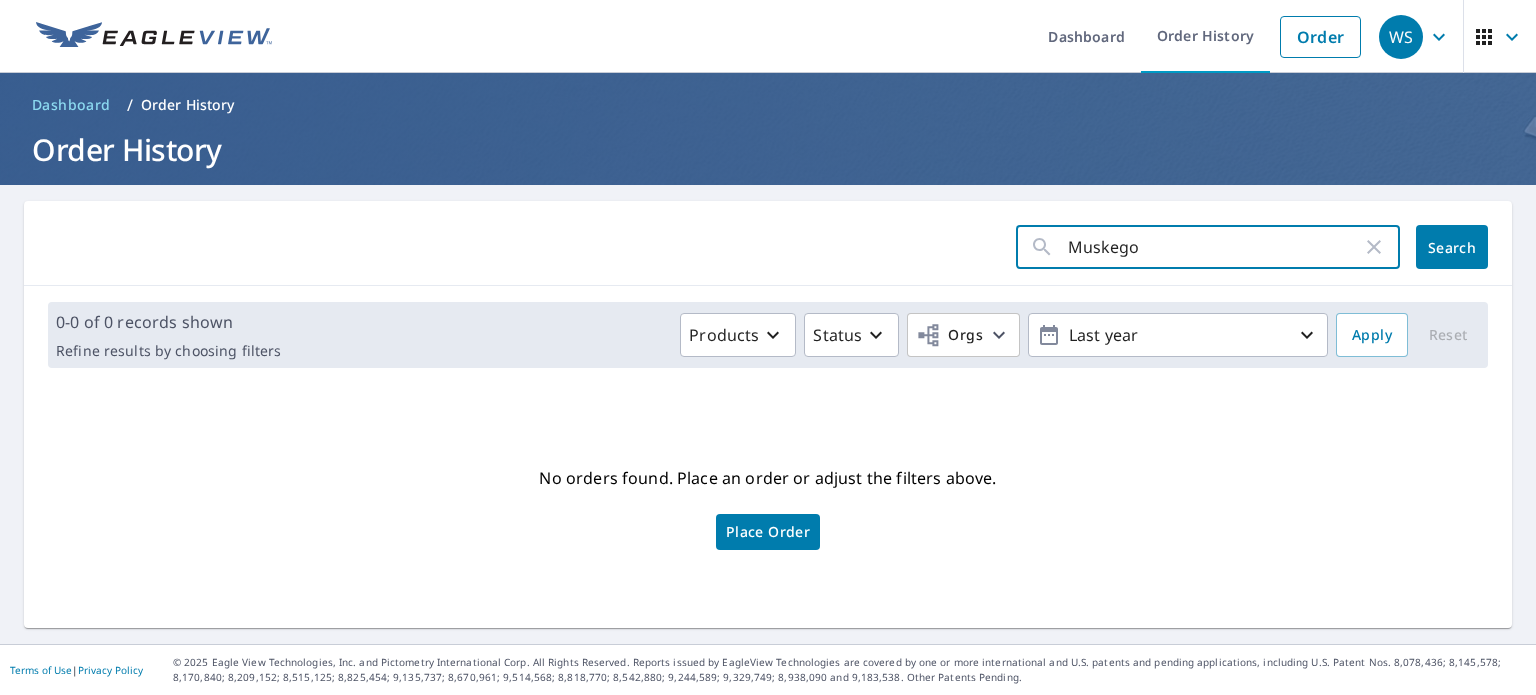 drag, startPoint x: 1119, startPoint y: 246, endPoint x: 811, endPoint y: 237, distance: 308.13147 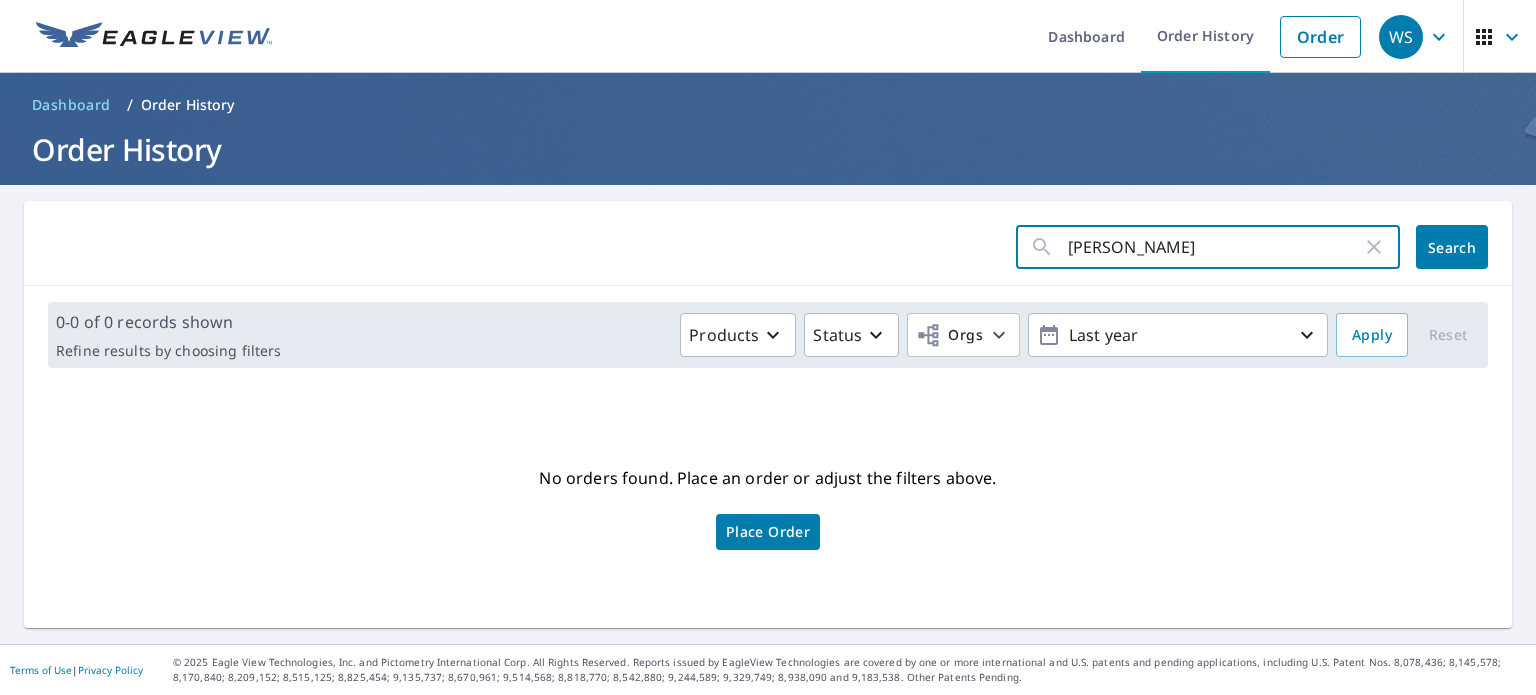 type on "[PERSON_NAME]" 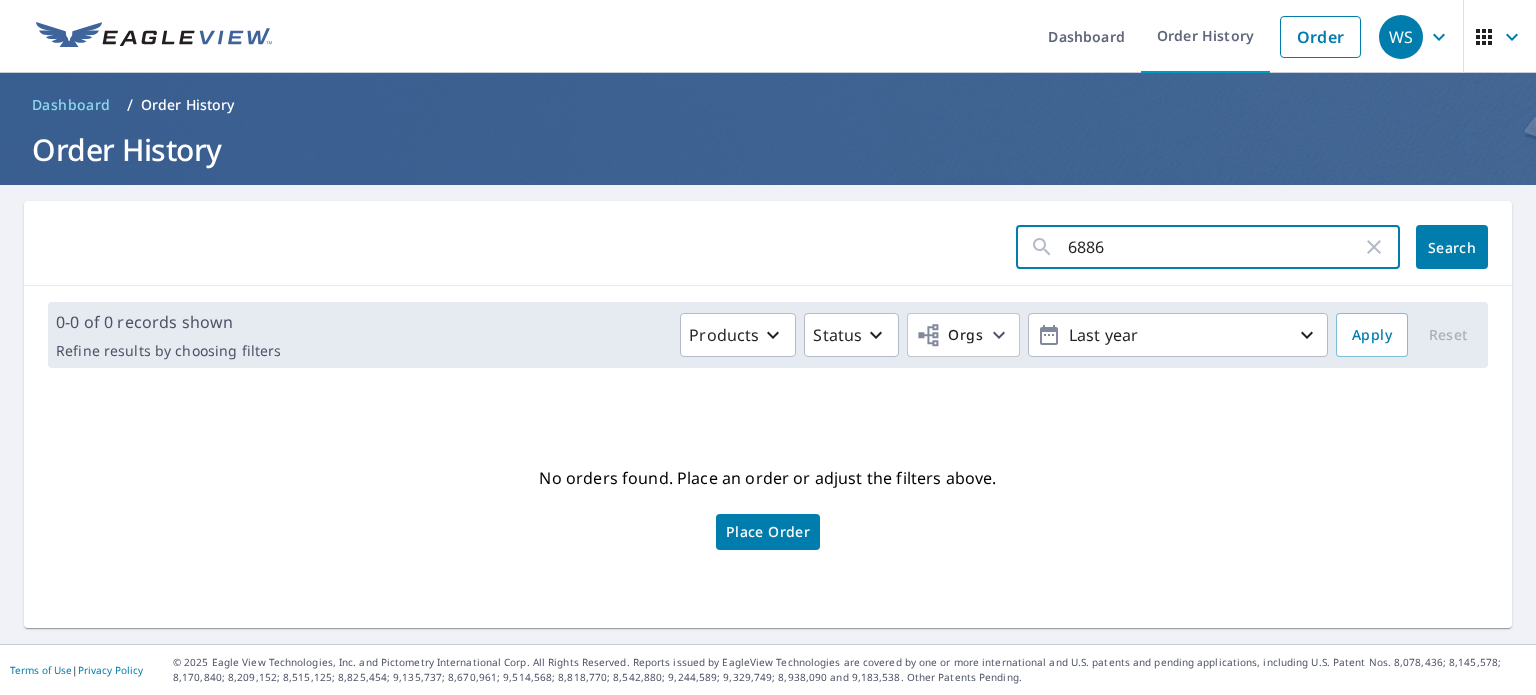 type on "6886" 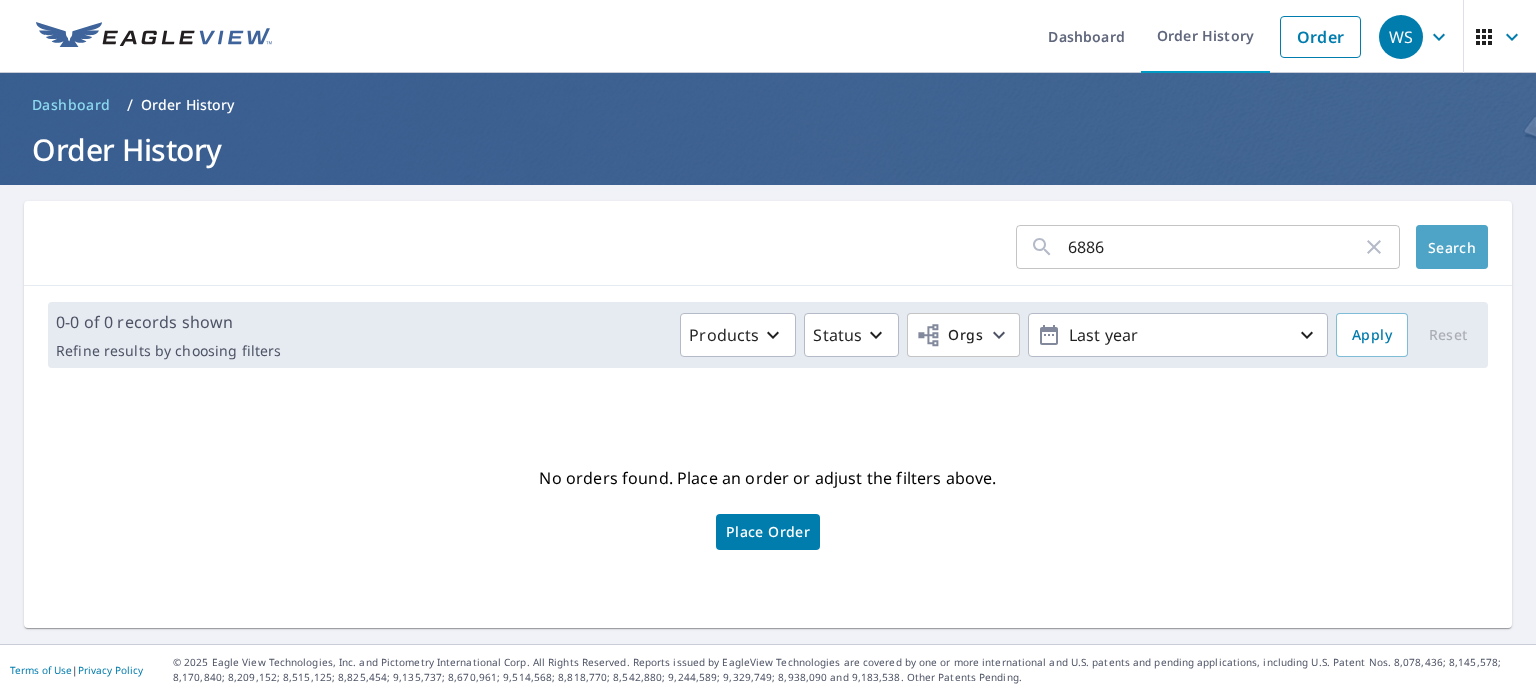 click on "Search" at bounding box center [1452, 247] 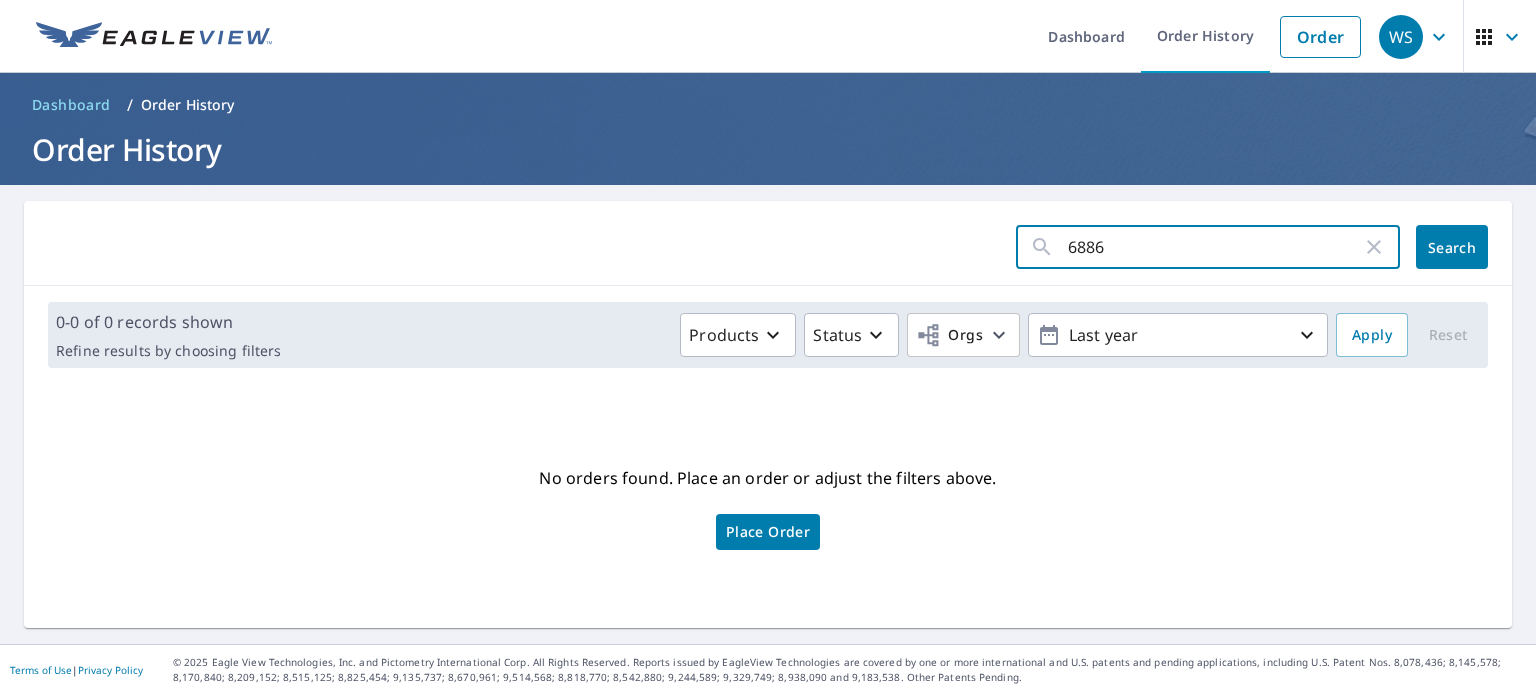 drag, startPoint x: 1104, startPoint y: 258, endPoint x: 899, endPoint y: 271, distance: 205.41179 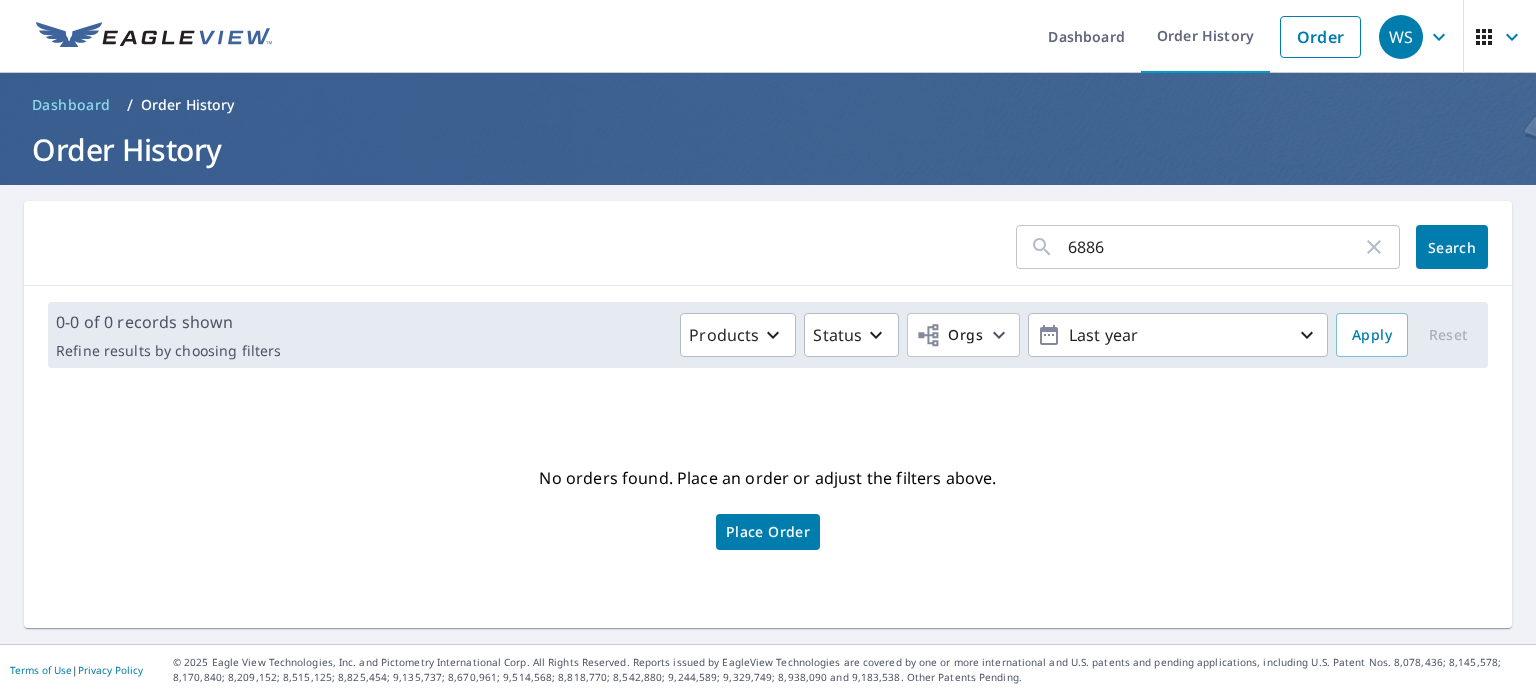 click on "Order History" at bounding box center (188, 105) 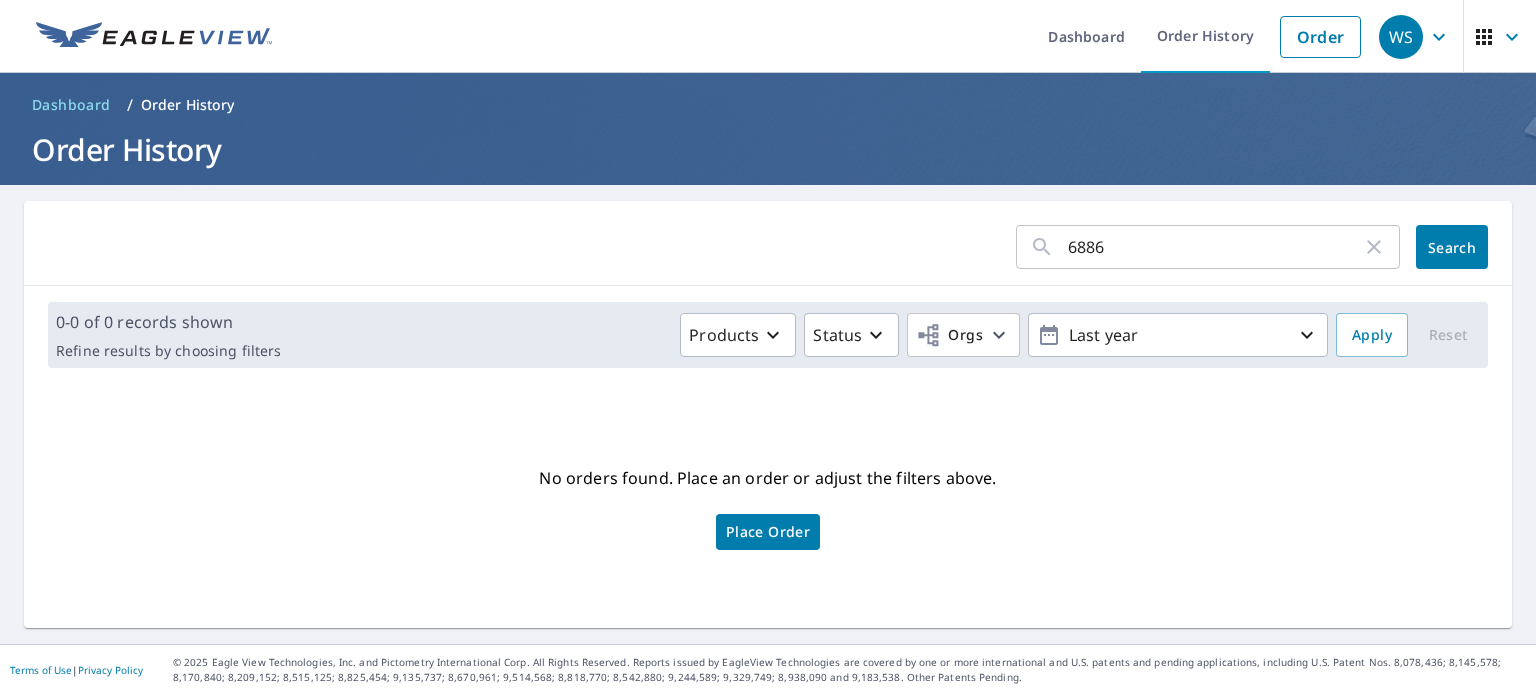 click on "Order History" at bounding box center [188, 105] 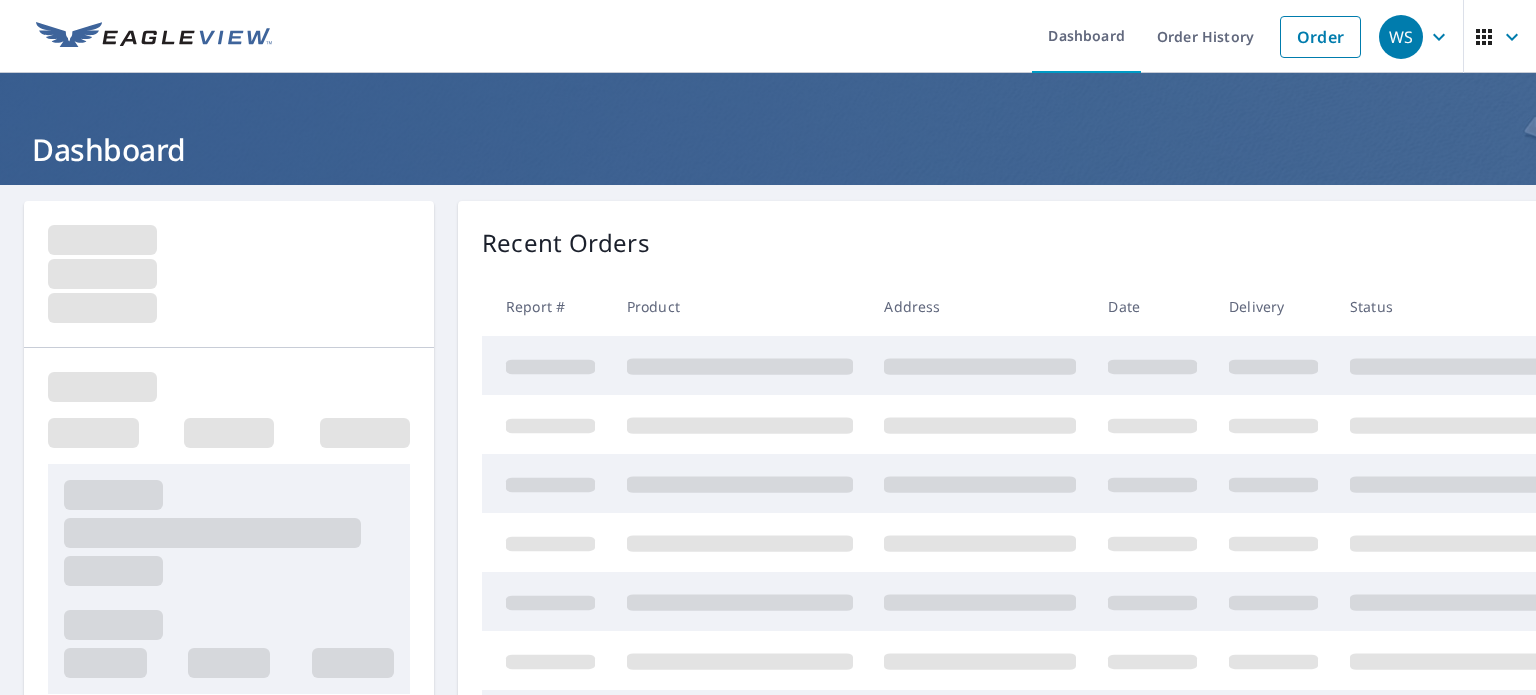 scroll, scrollTop: 0, scrollLeft: 0, axis: both 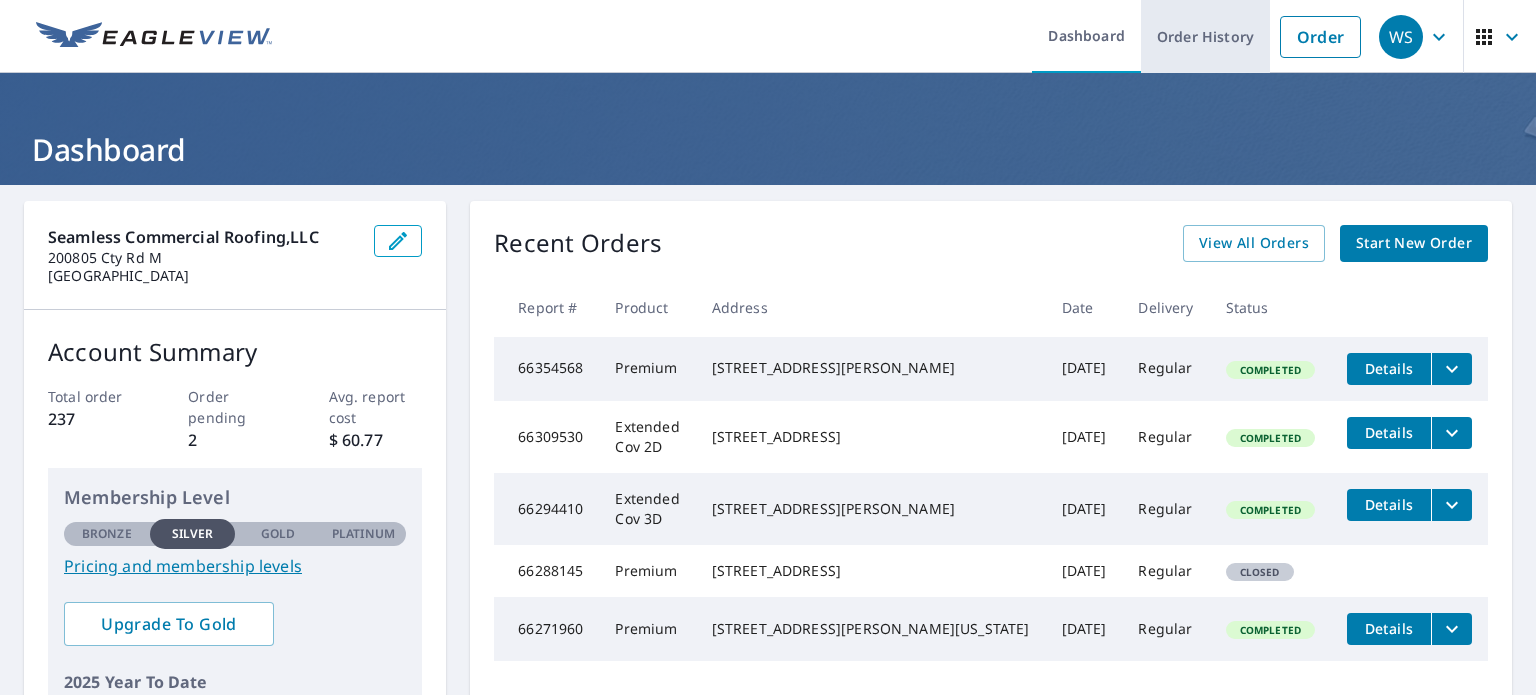 click on "Order History" at bounding box center [1205, 36] 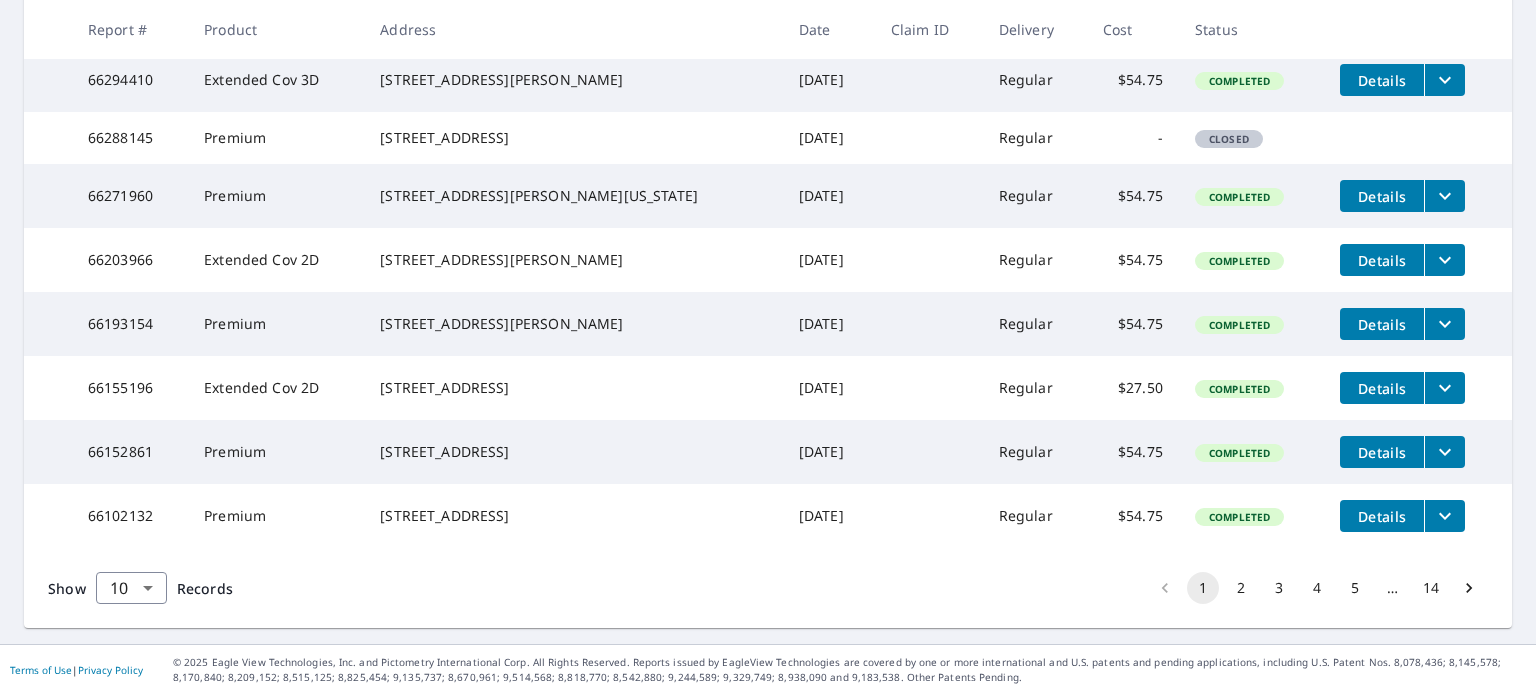 scroll, scrollTop: 614, scrollLeft: 0, axis: vertical 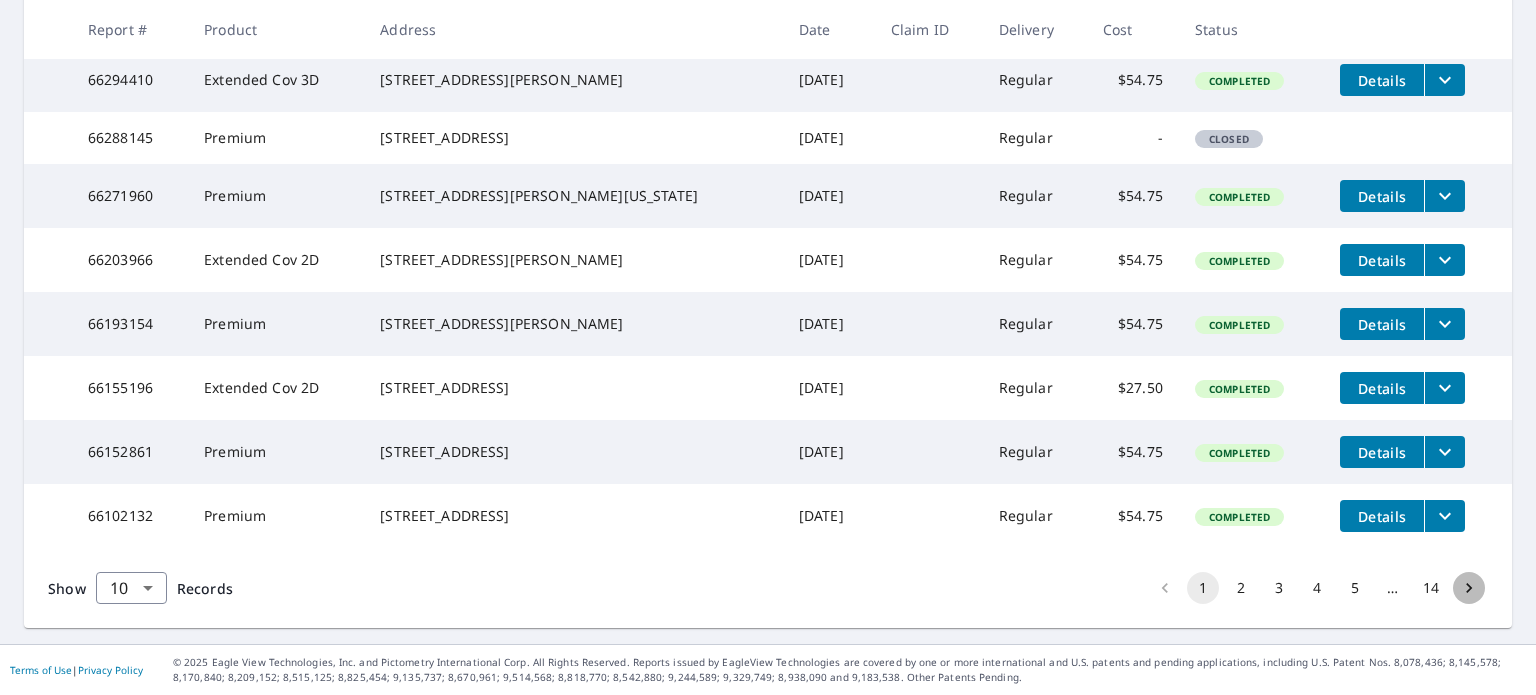 click 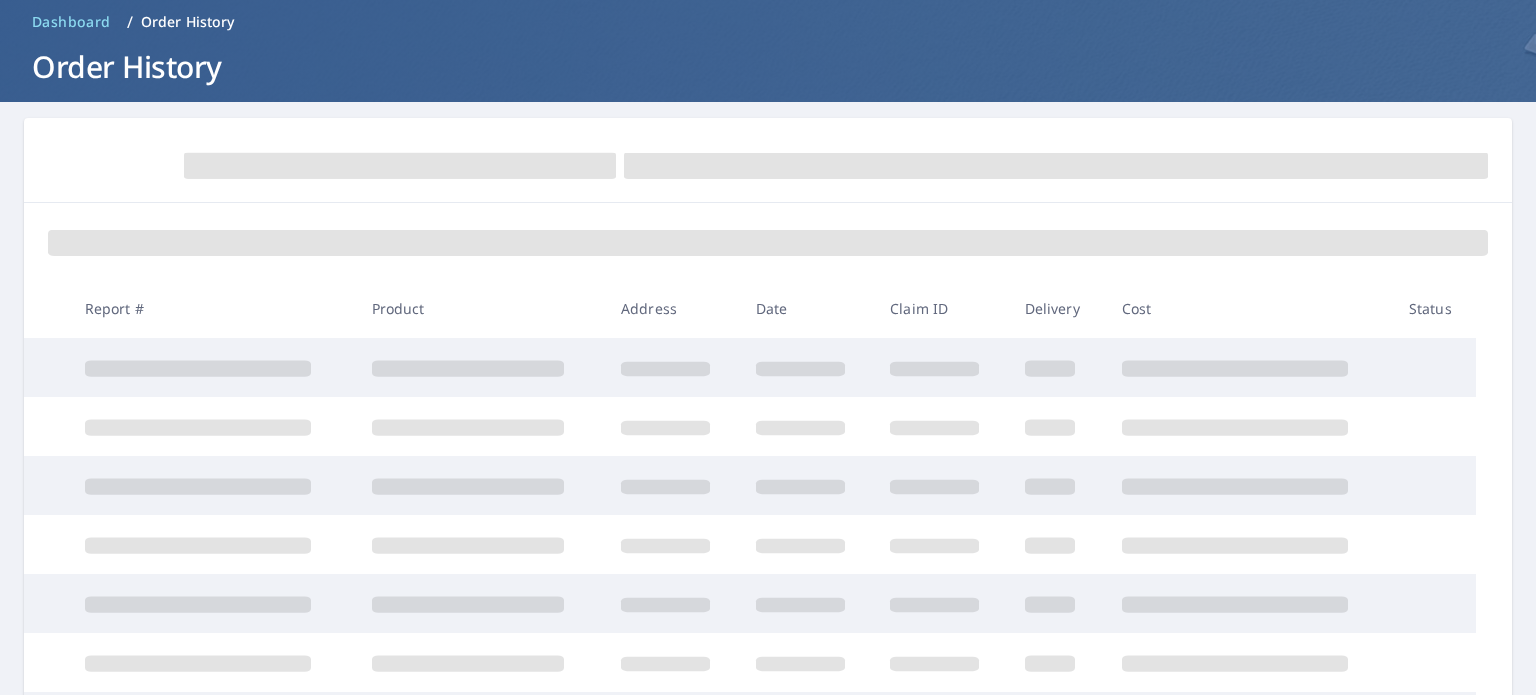 scroll, scrollTop: 0, scrollLeft: 0, axis: both 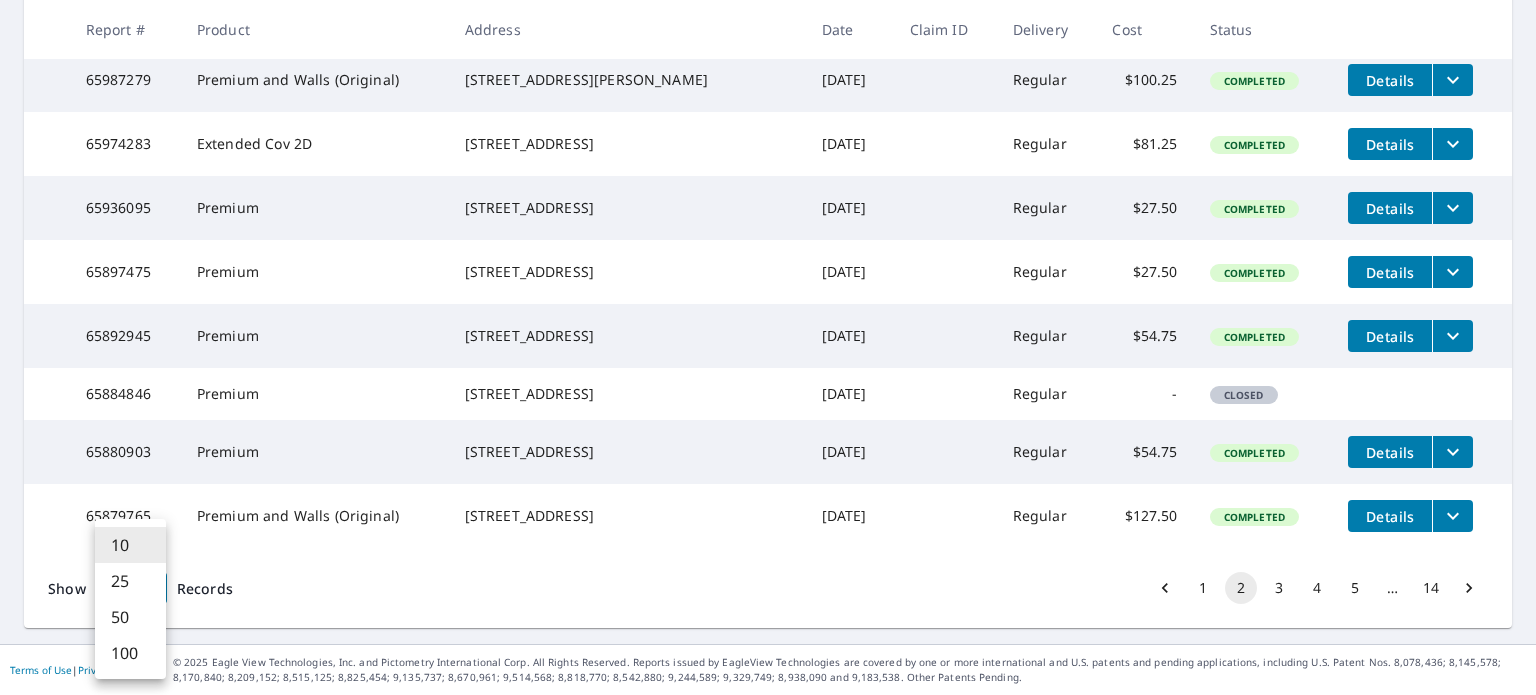 click on "WS WS
Dashboard Order History Order WS Dashboard / Order History Order History ​ Search Download Excel 11-20 of 137 records shown Refine results by choosing filters Products Status Orgs Last year Apply Reset Report # Product Address Date Claim ID Delivery Cost Status 66045954 Premium [STREET_ADDRESS] [DATE] Regular $54.75 Completed Details 66023648 Extended Cov 2D E299 N [PERSON_NAME][GEOGRAPHIC_DATA], [GEOGRAPHIC_DATA] 54977 [DATE] Regular $27.50 Completed Details 65987279 Premium and Walls (Original) [STREET_ADDRESS][PERSON_NAME] [DATE] Regular $100.25 Completed Details 65974283 Extended Cov 2D [STREET_ADDRESS] [DATE] Regular $81.25 Completed Details 65936095 Premium [STREET_ADDRESS] [DATE] Regular $27.50 Completed Details 65897475 Premium [STREET_ADDRESS] [DATE] Regular $27.50 Completed Details 65892945 Premium [STREET_ADDRESS] [DATE] Regular $54.75 Completed Details - Show" at bounding box center (768, 347) 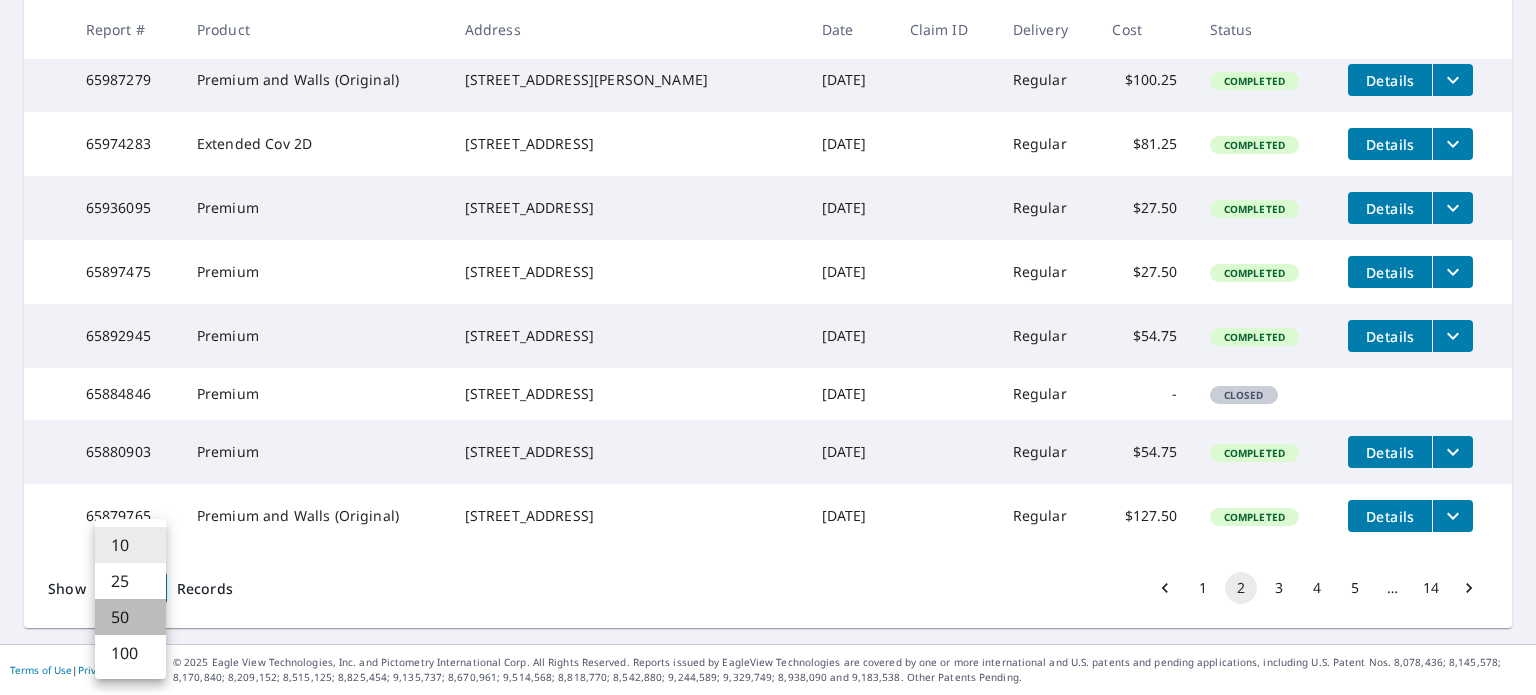 click on "50" at bounding box center [130, 617] 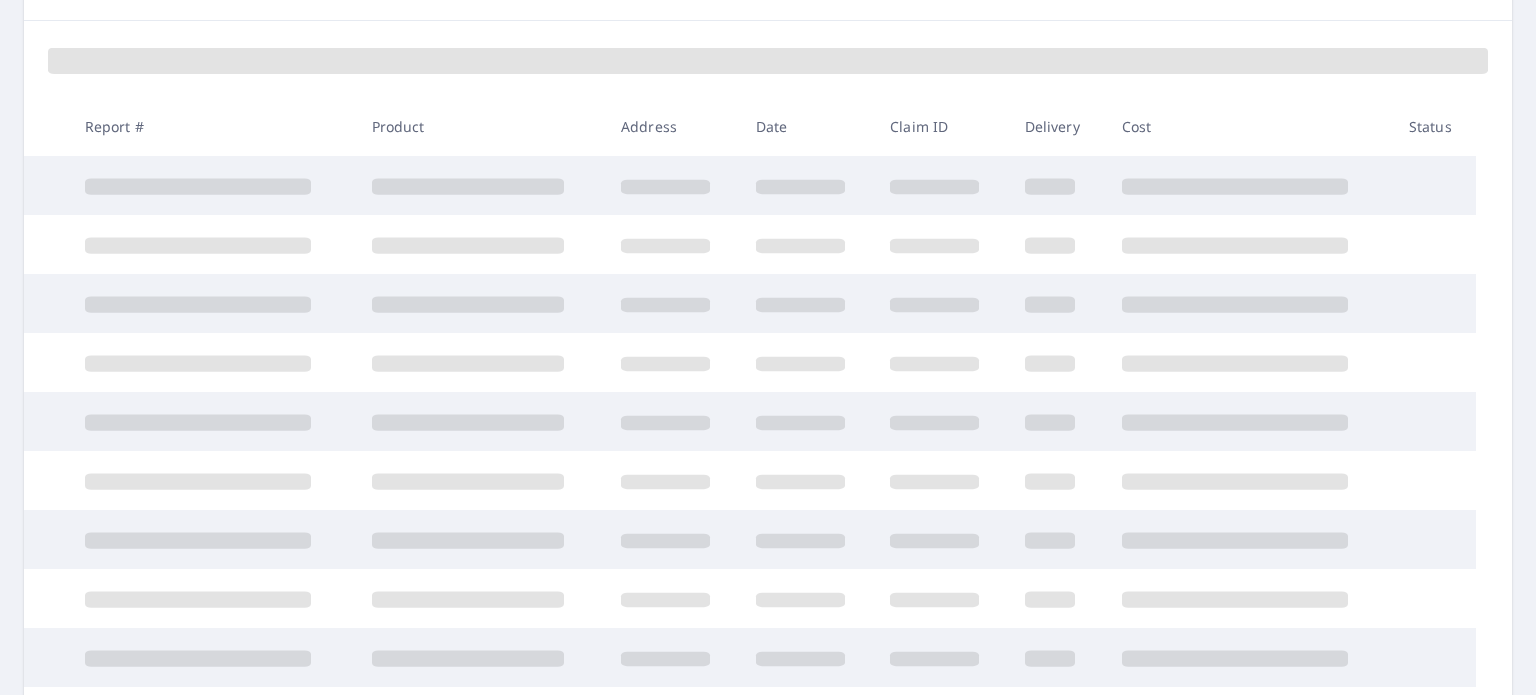 scroll, scrollTop: 0, scrollLeft: 0, axis: both 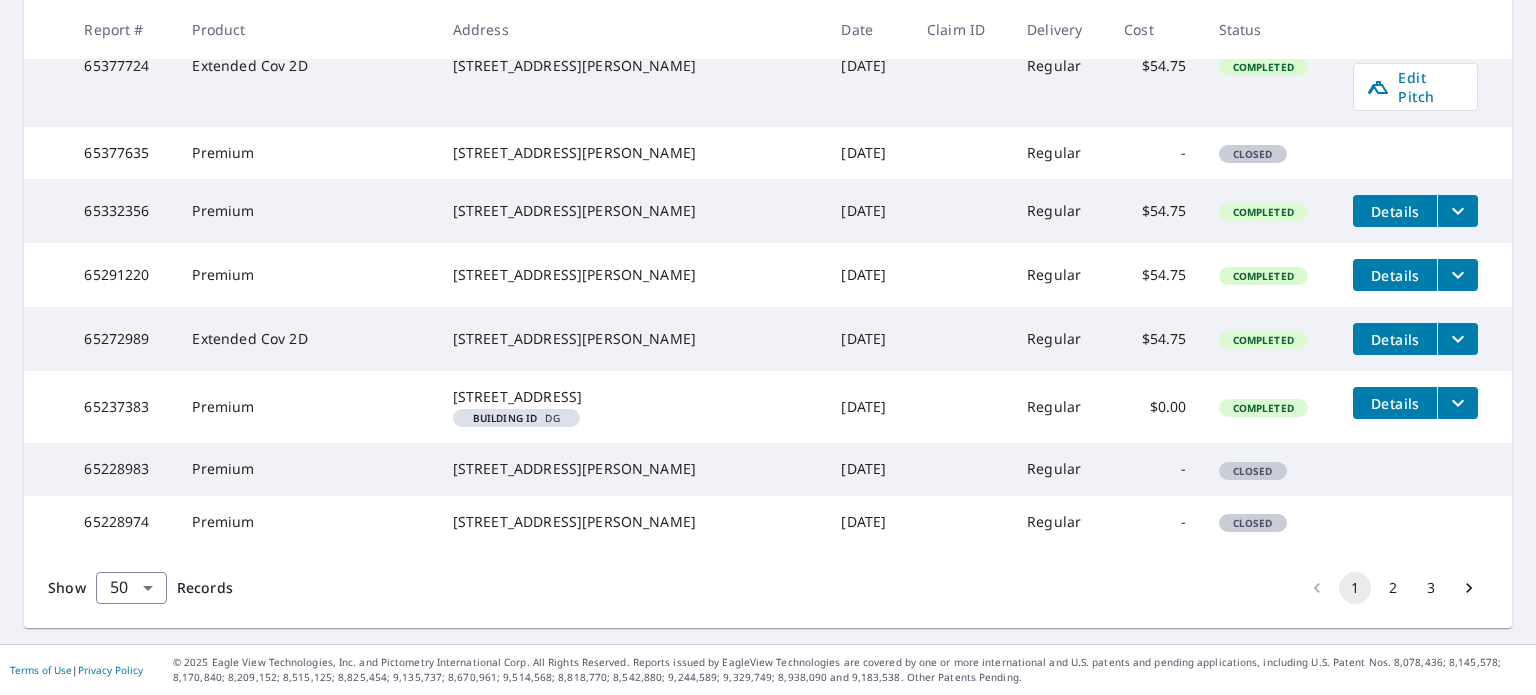 click 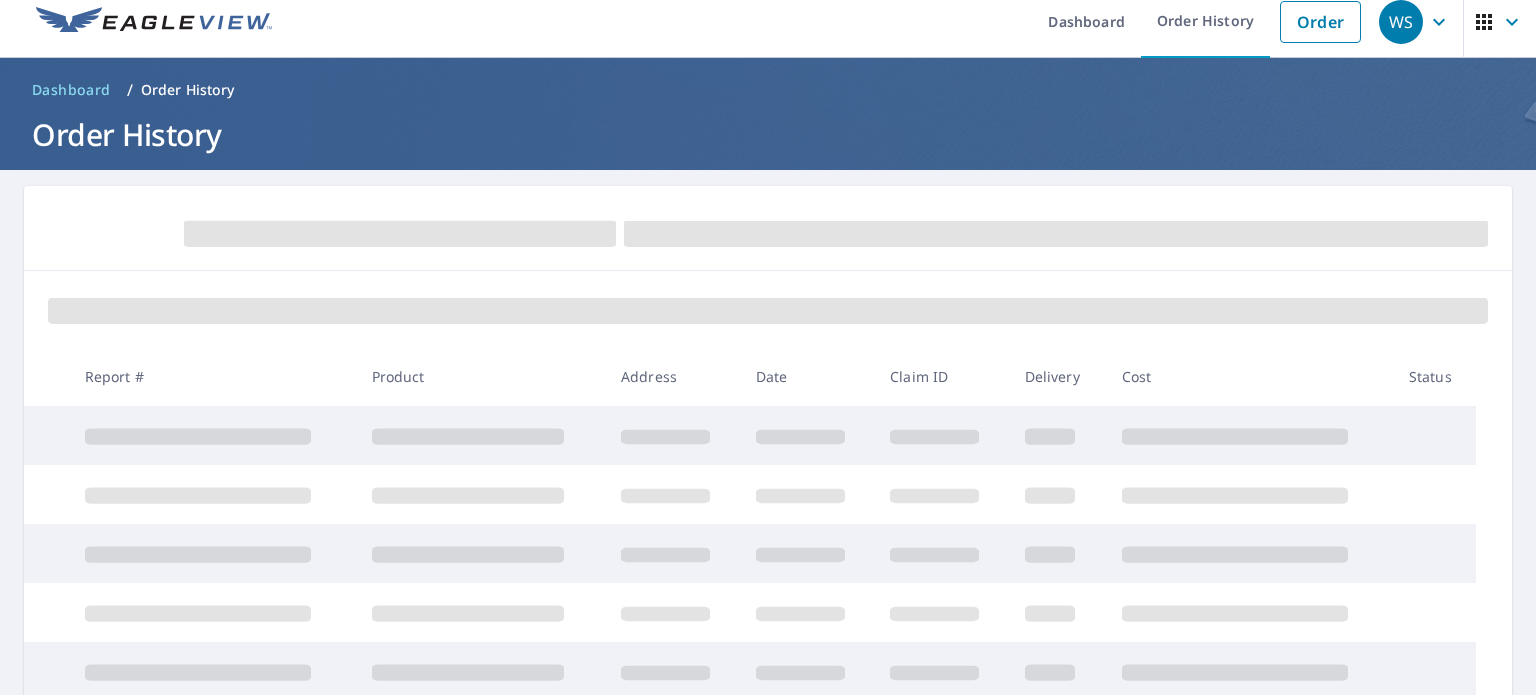 scroll, scrollTop: 0, scrollLeft: 0, axis: both 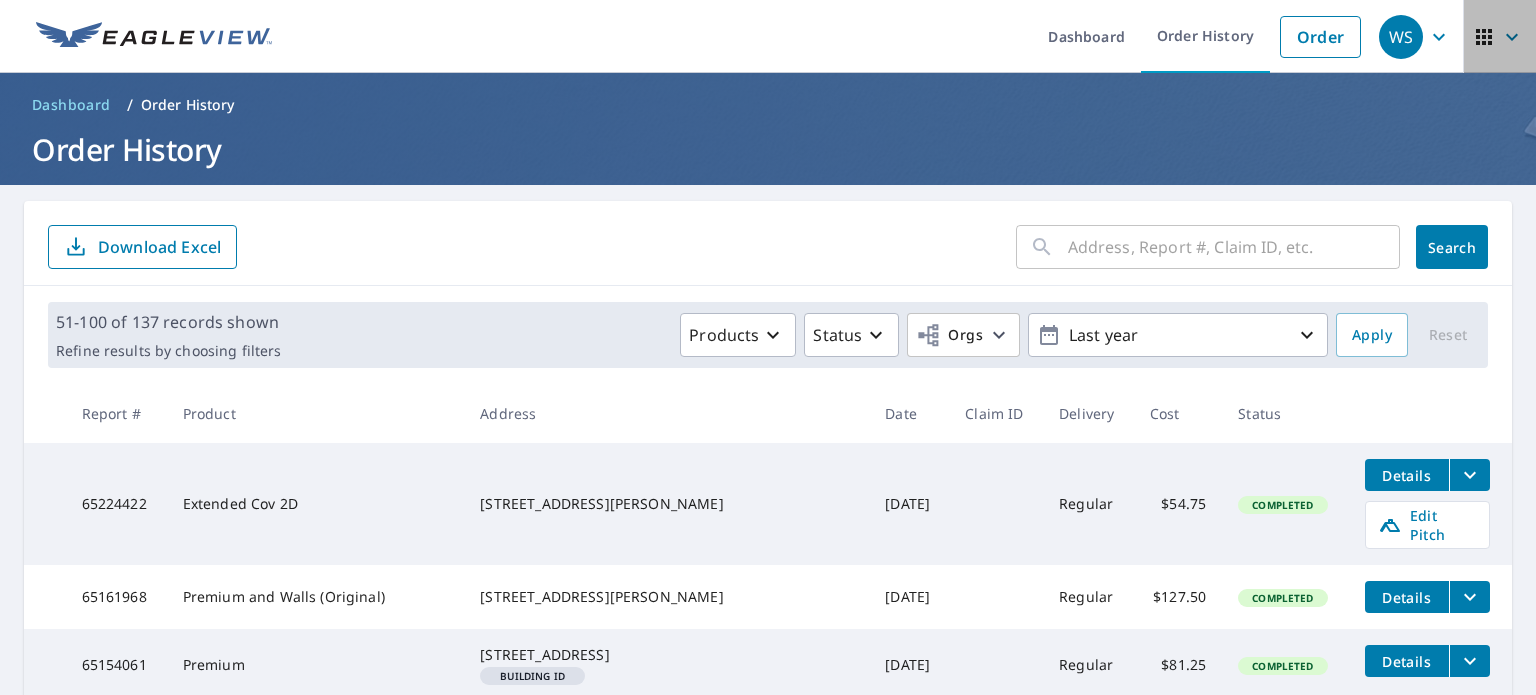 click 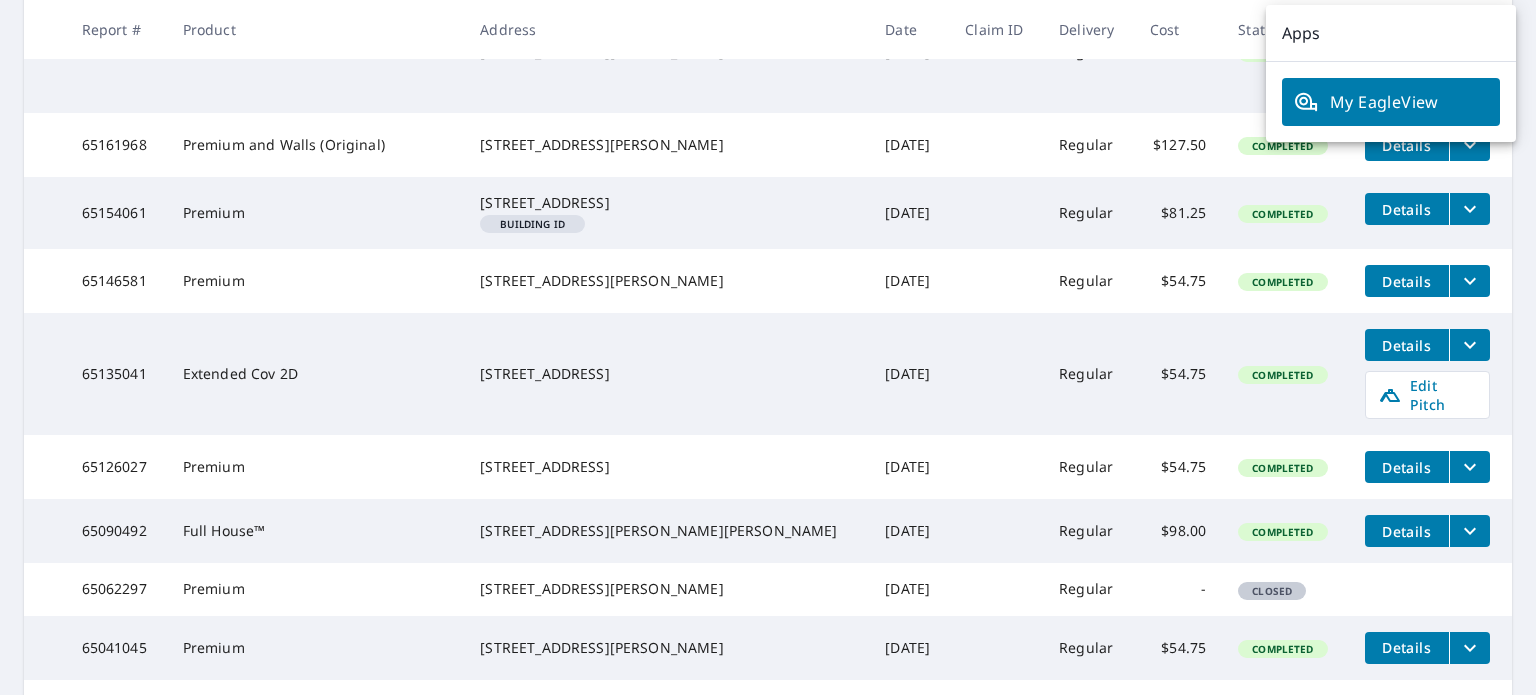 scroll, scrollTop: 0, scrollLeft: 0, axis: both 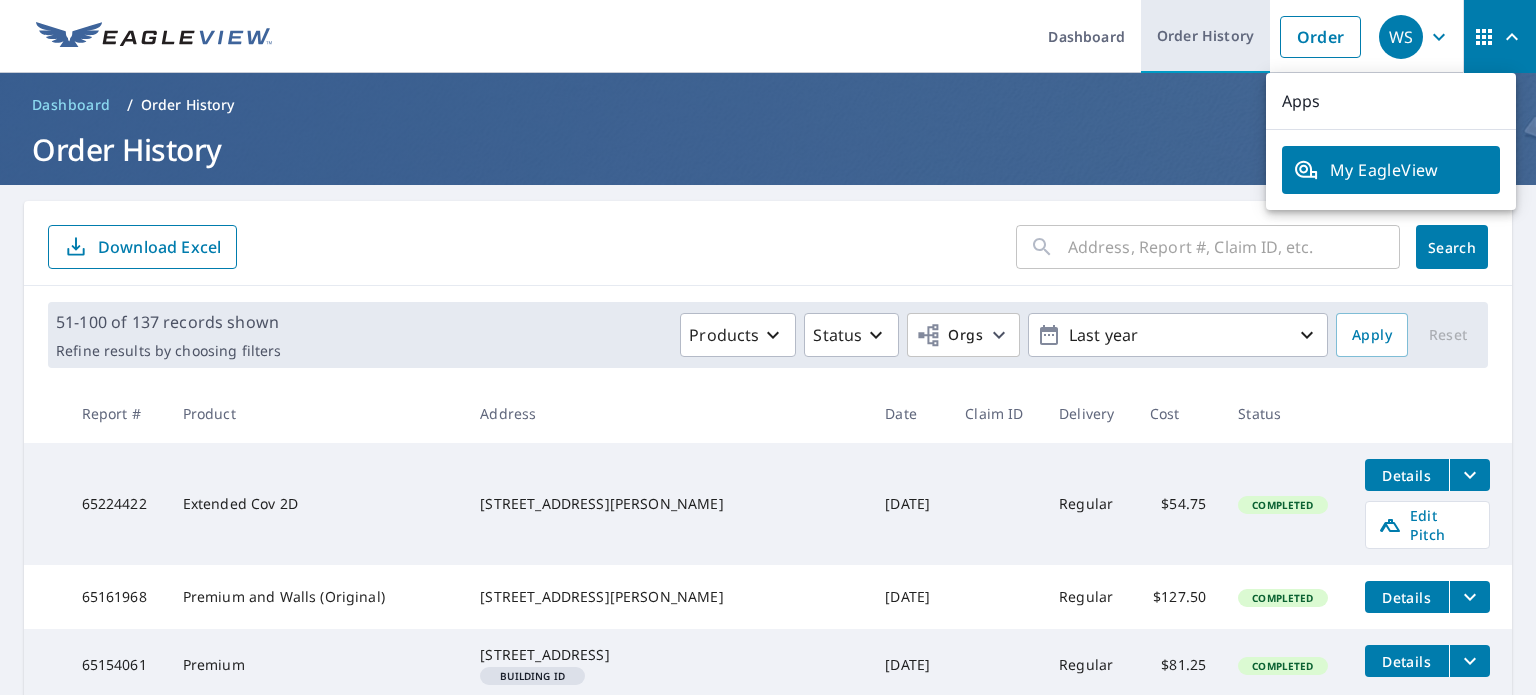 click on "Order History" at bounding box center [1205, 36] 